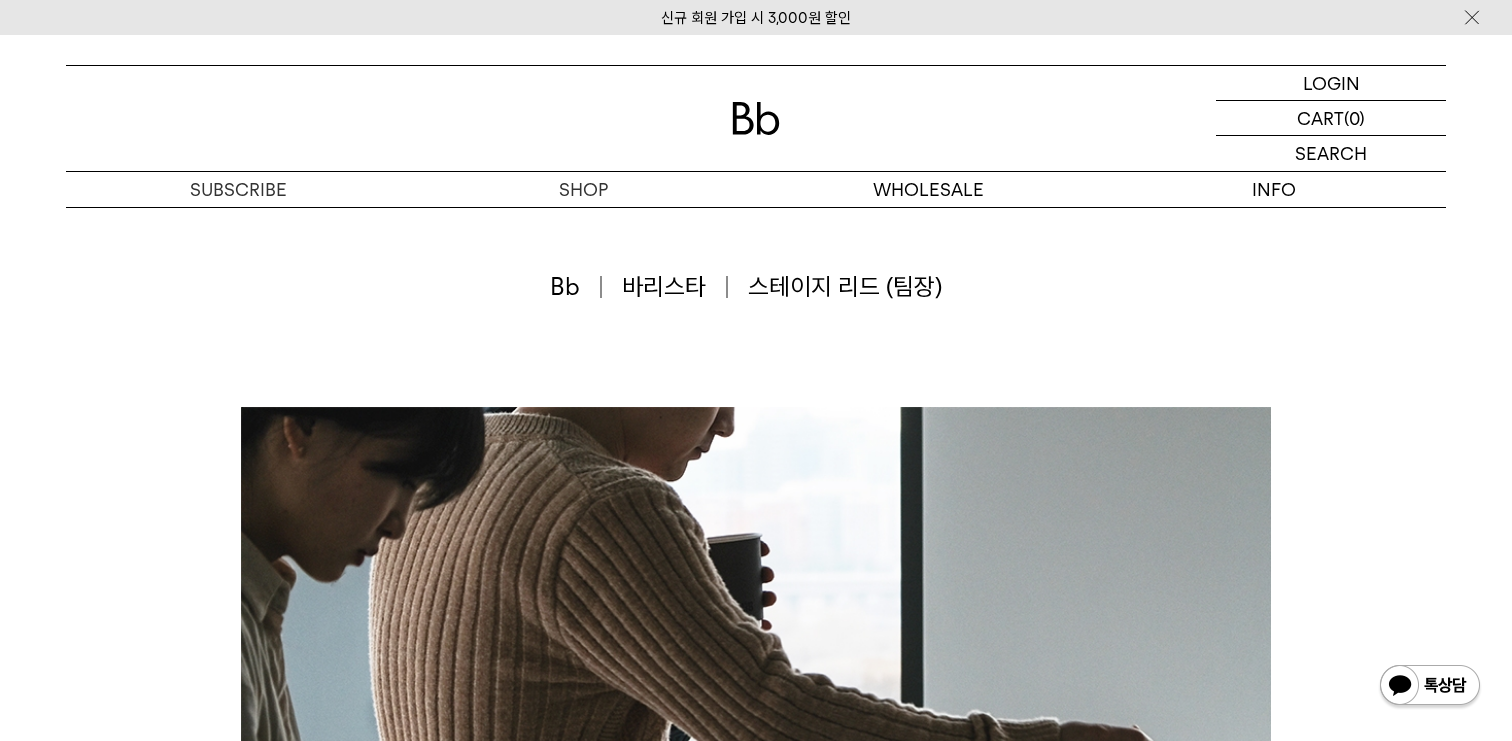 scroll, scrollTop: 0, scrollLeft: 0, axis: both 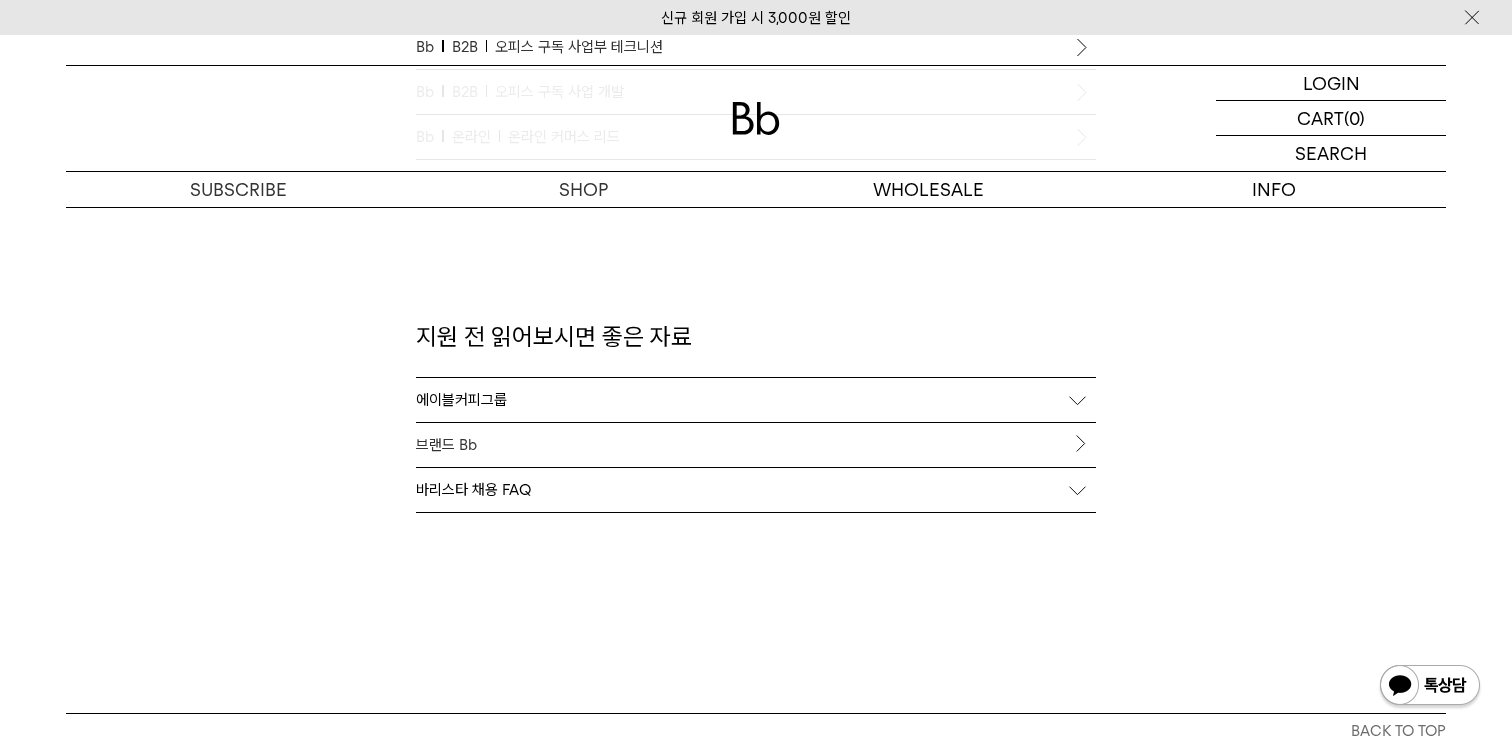 click on "바리스타 채용 FAQ" at bounding box center [756, 490] 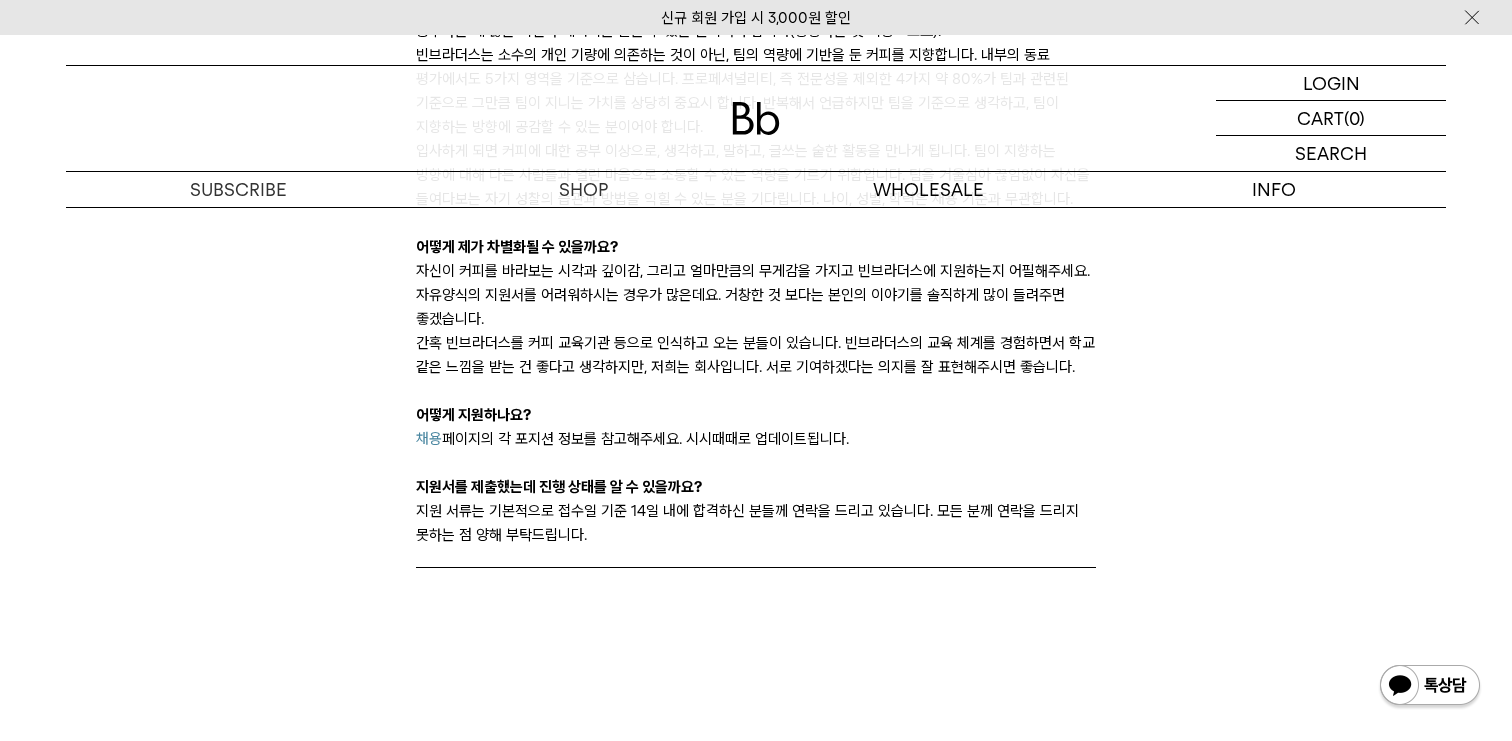 scroll, scrollTop: 2898, scrollLeft: 0, axis: vertical 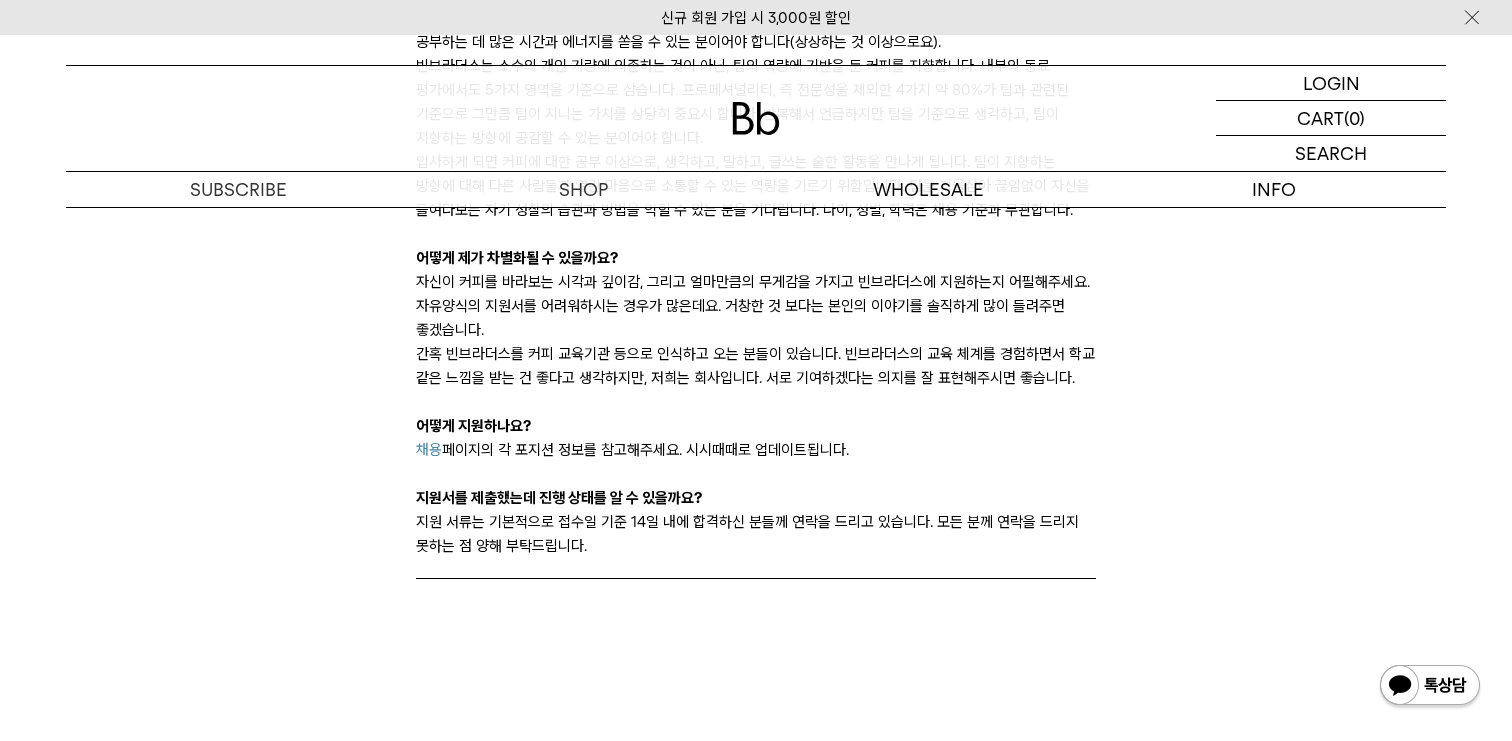click on "채용" at bounding box center [429, 450] 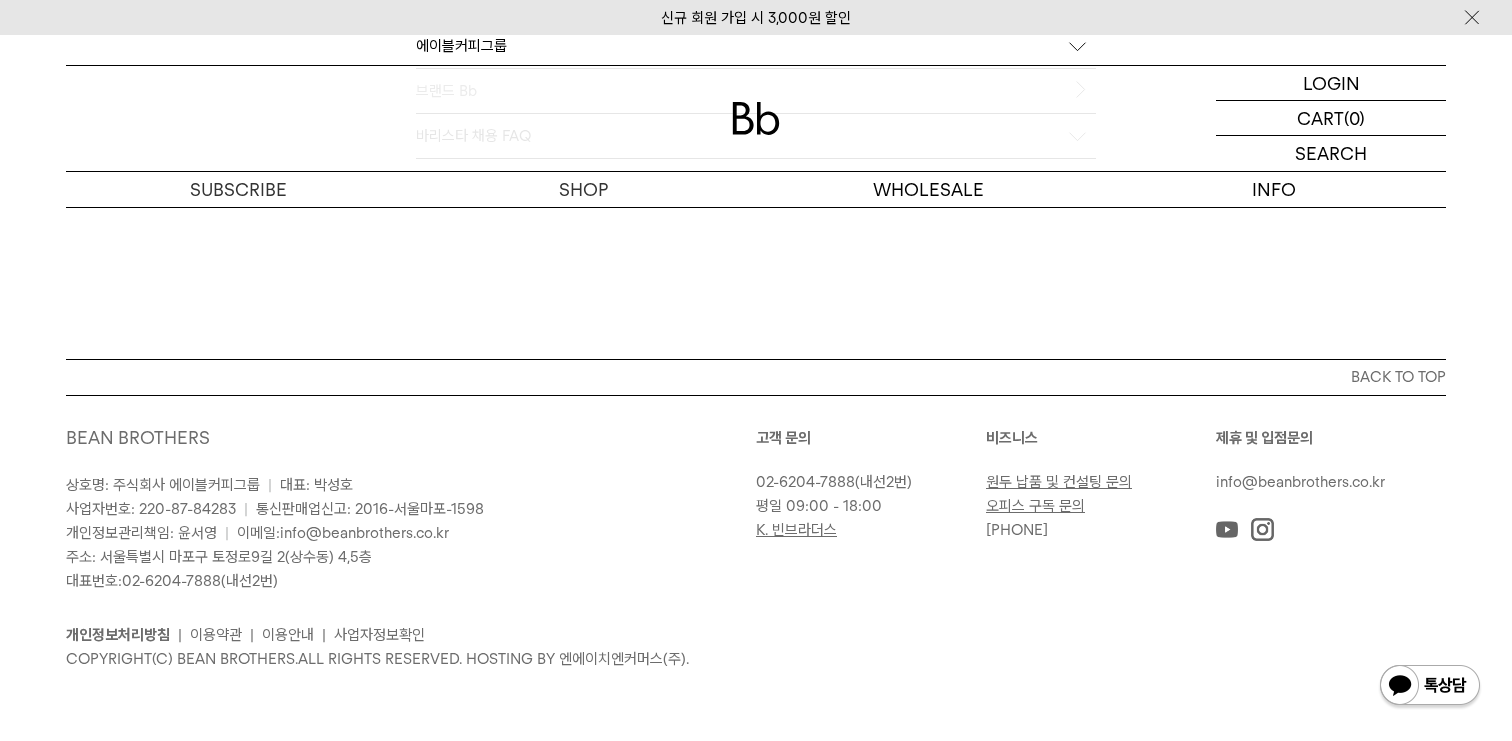 scroll, scrollTop: 2461, scrollLeft: 0, axis: vertical 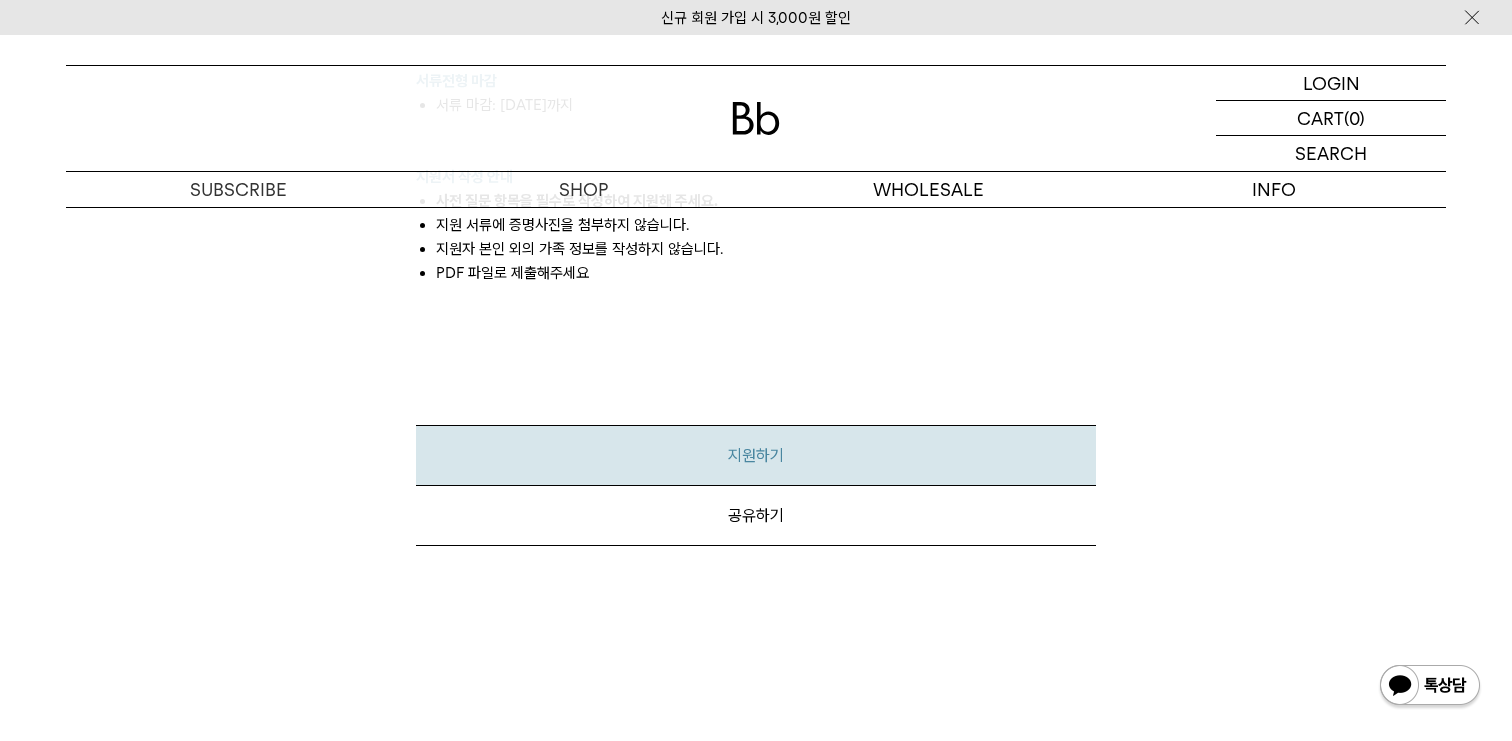 click on "지원하기" at bounding box center (756, 455) 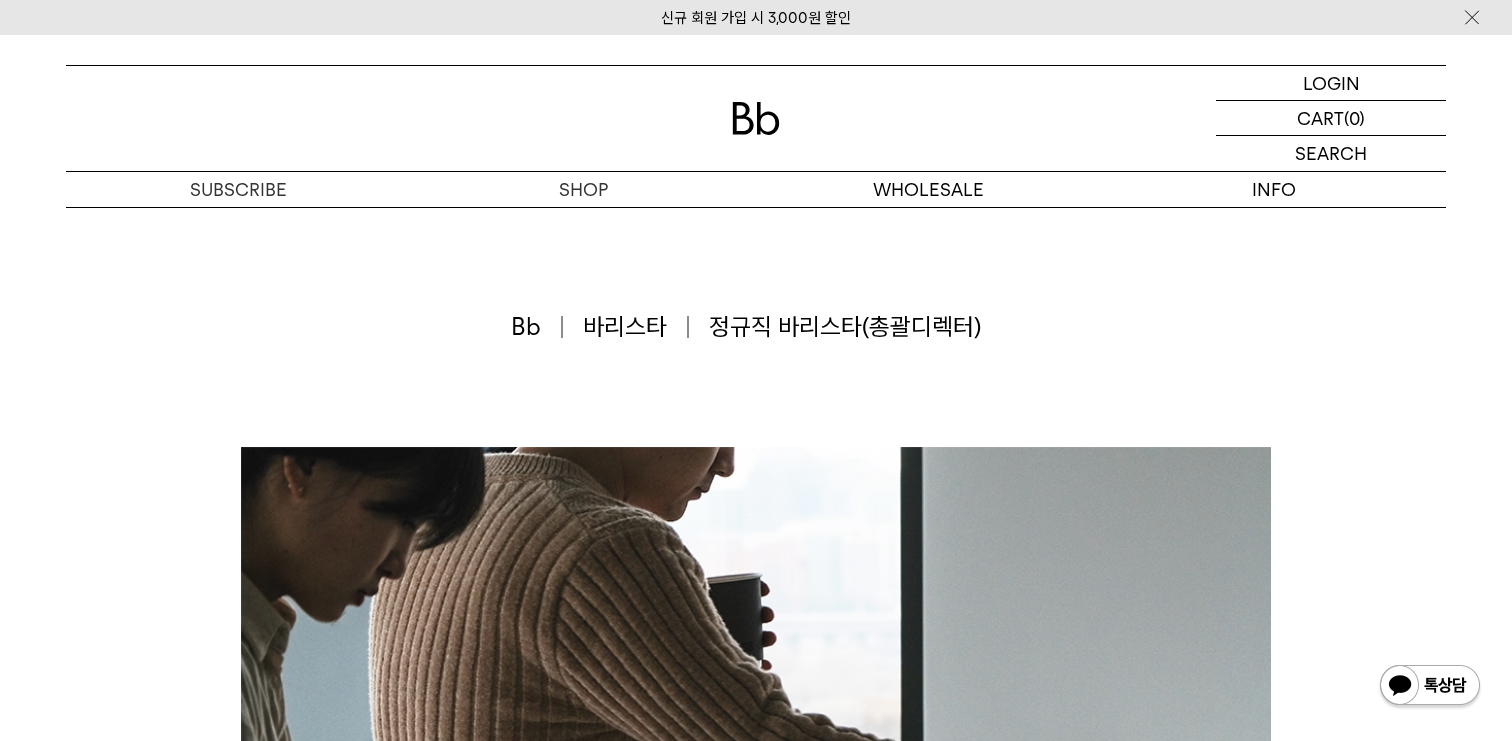 scroll, scrollTop: 0, scrollLeft: 0, axis: both 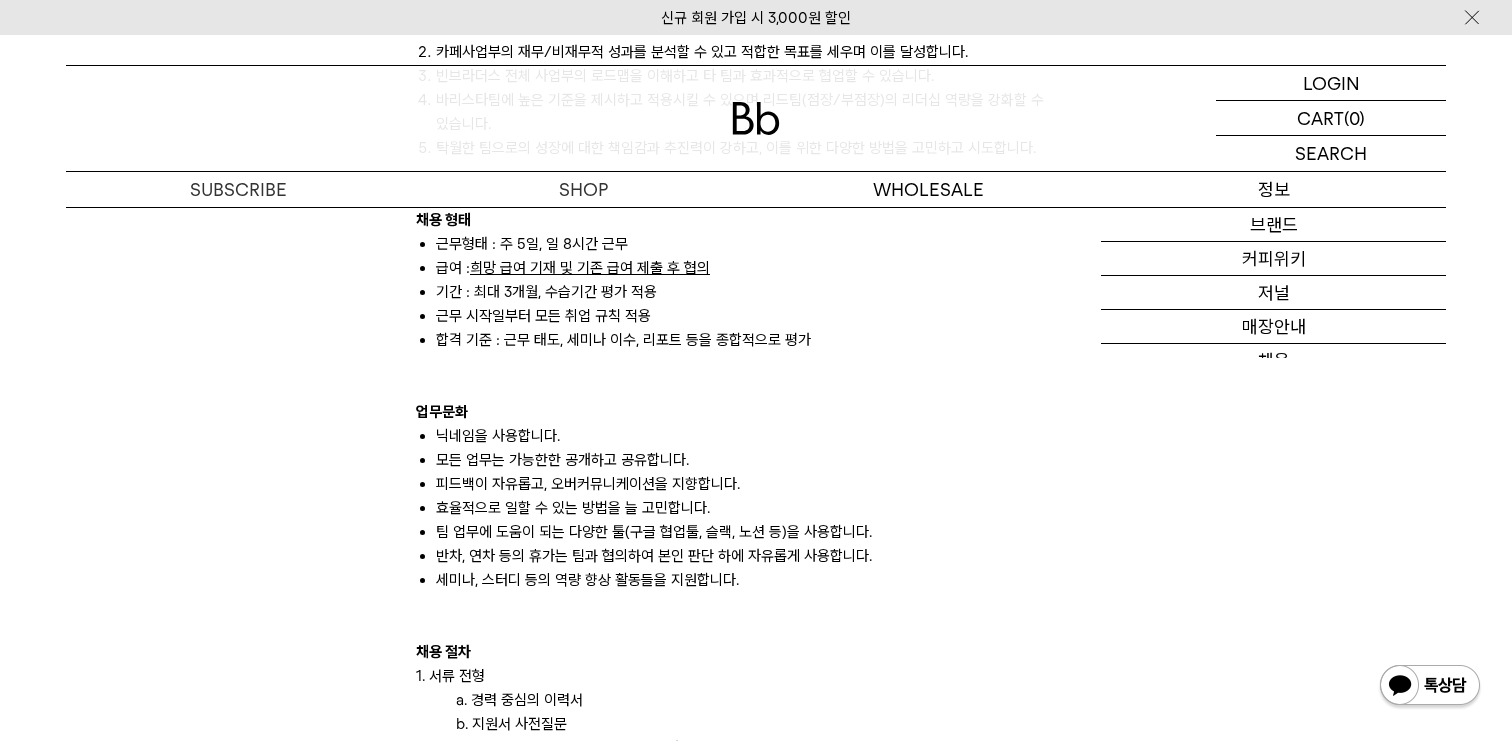 click on "정보" at bounding box center (1273, 189) 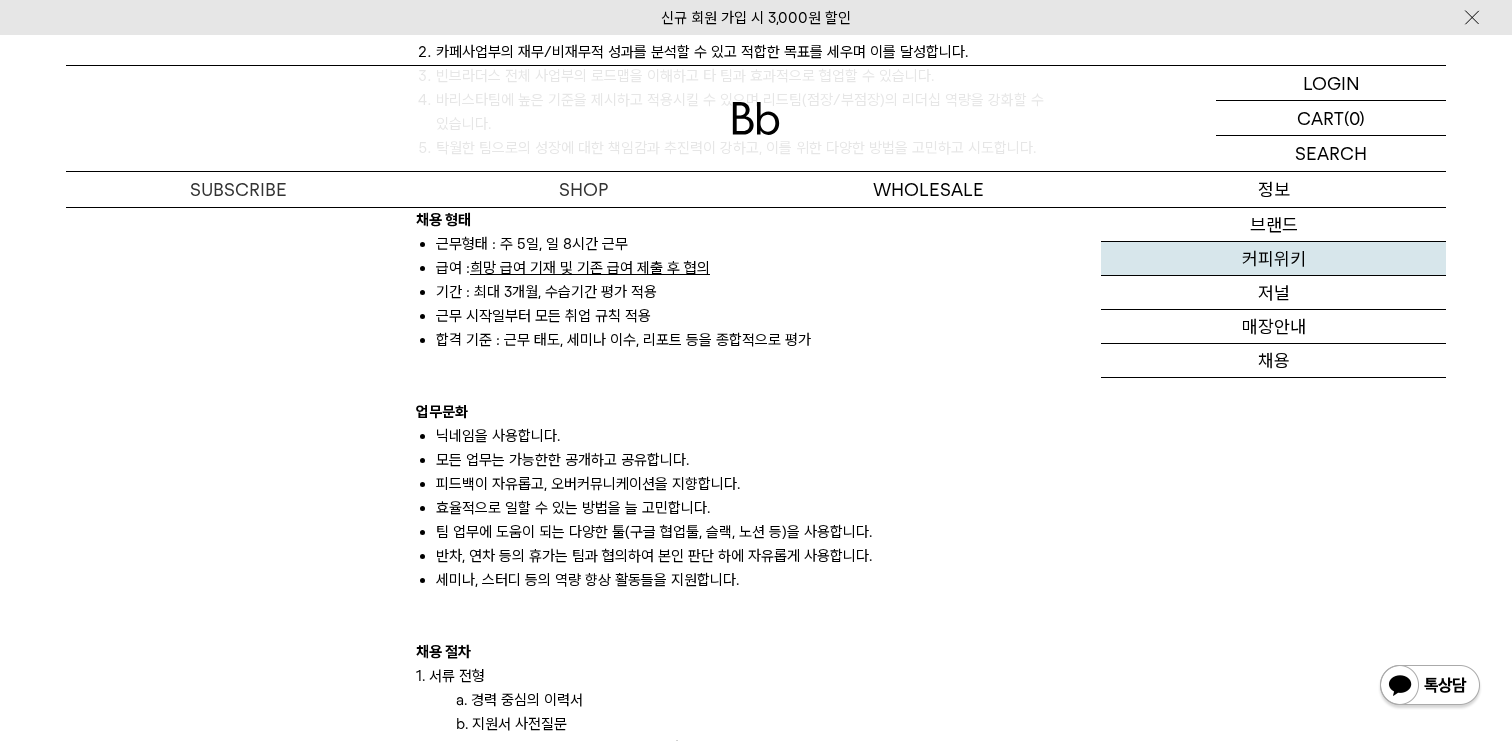 click on "커피위키" at bounding box center [1273, 259] 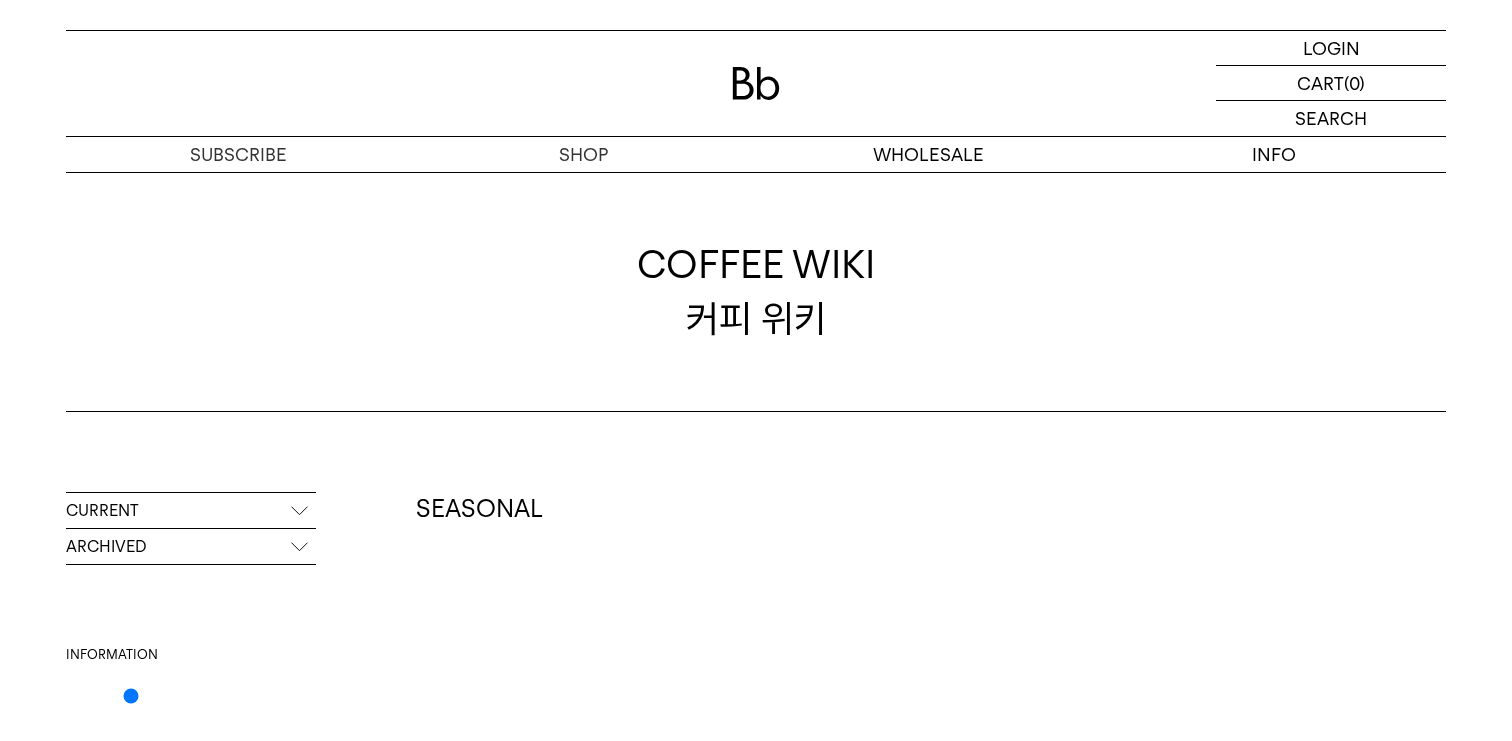 scroll, scrollTop: 0, scrollLeft: 0, axis: both 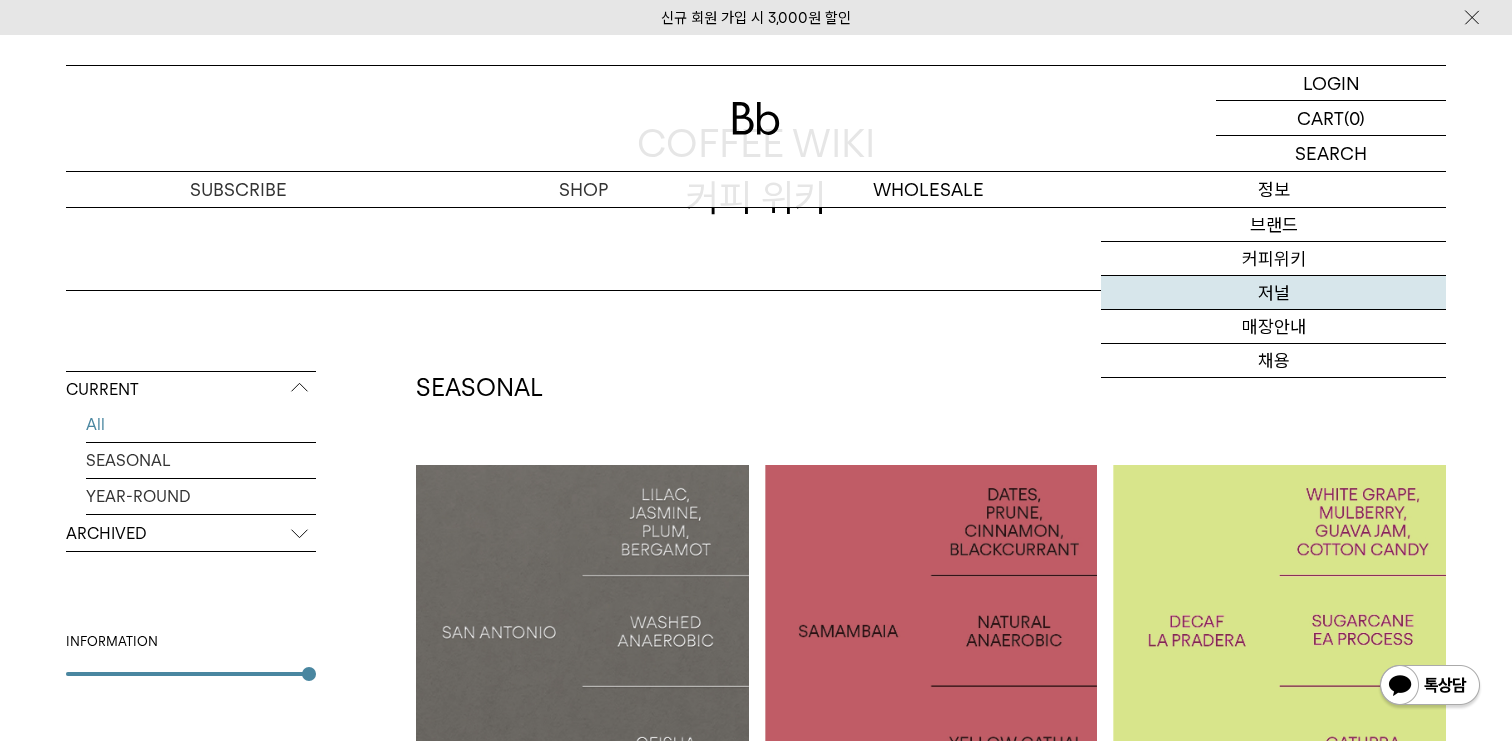 click on "저널" at bounding box center [1273, 293] 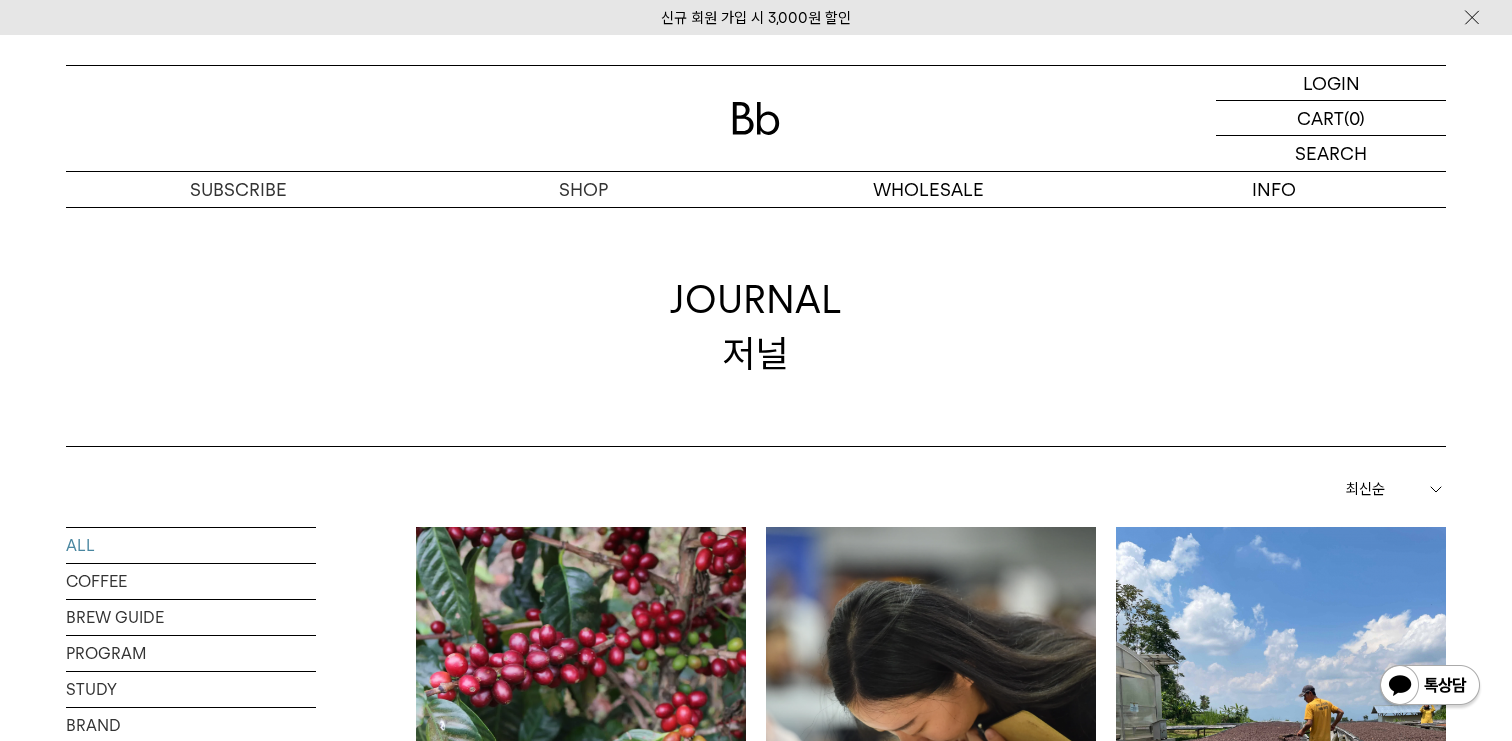 scroll, scrollTop: 0, scrollLeft: 0, axis: both 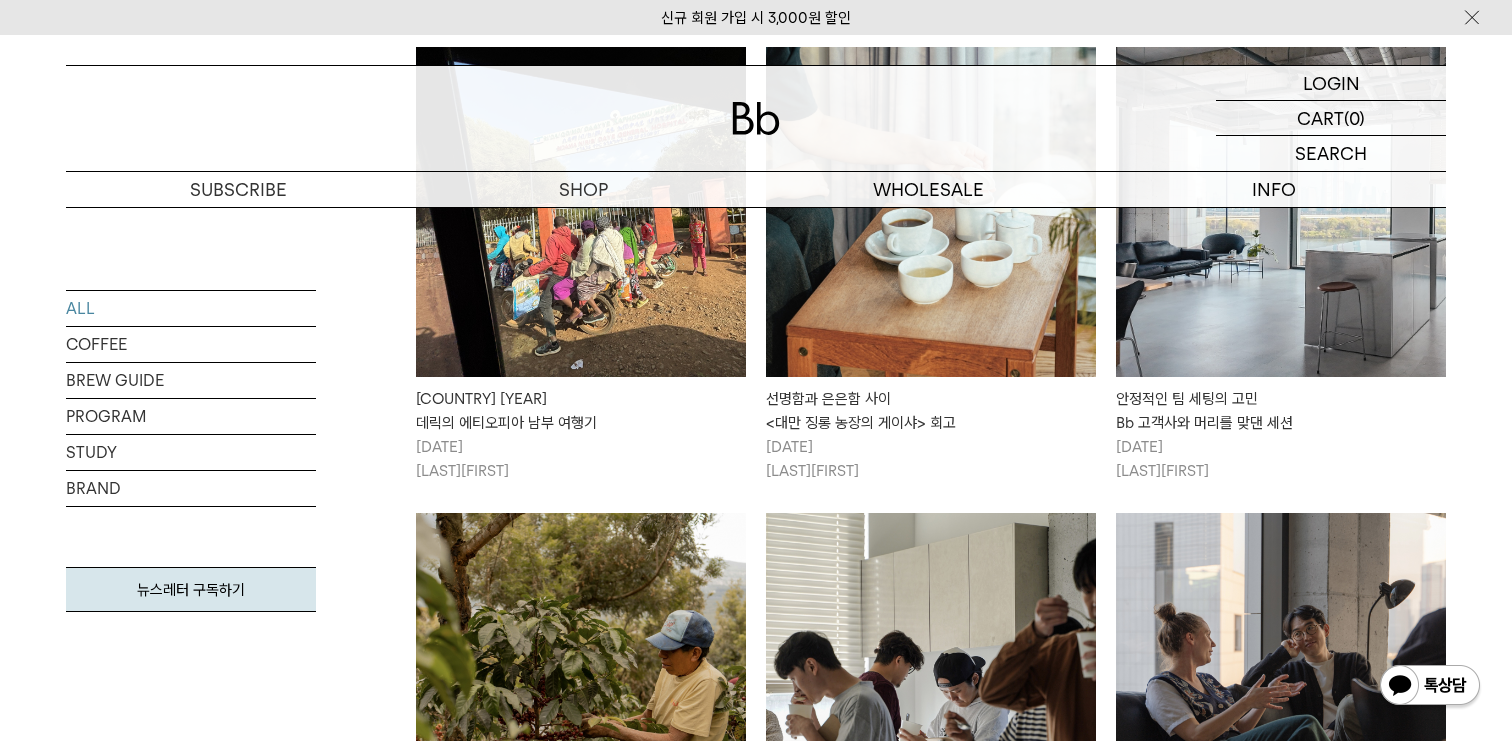 click on "에티오피아 2025 데릭의 에티오피아 남부 여행기
2025/03/05 김민수 Derek" at bounding box center [581, 265] 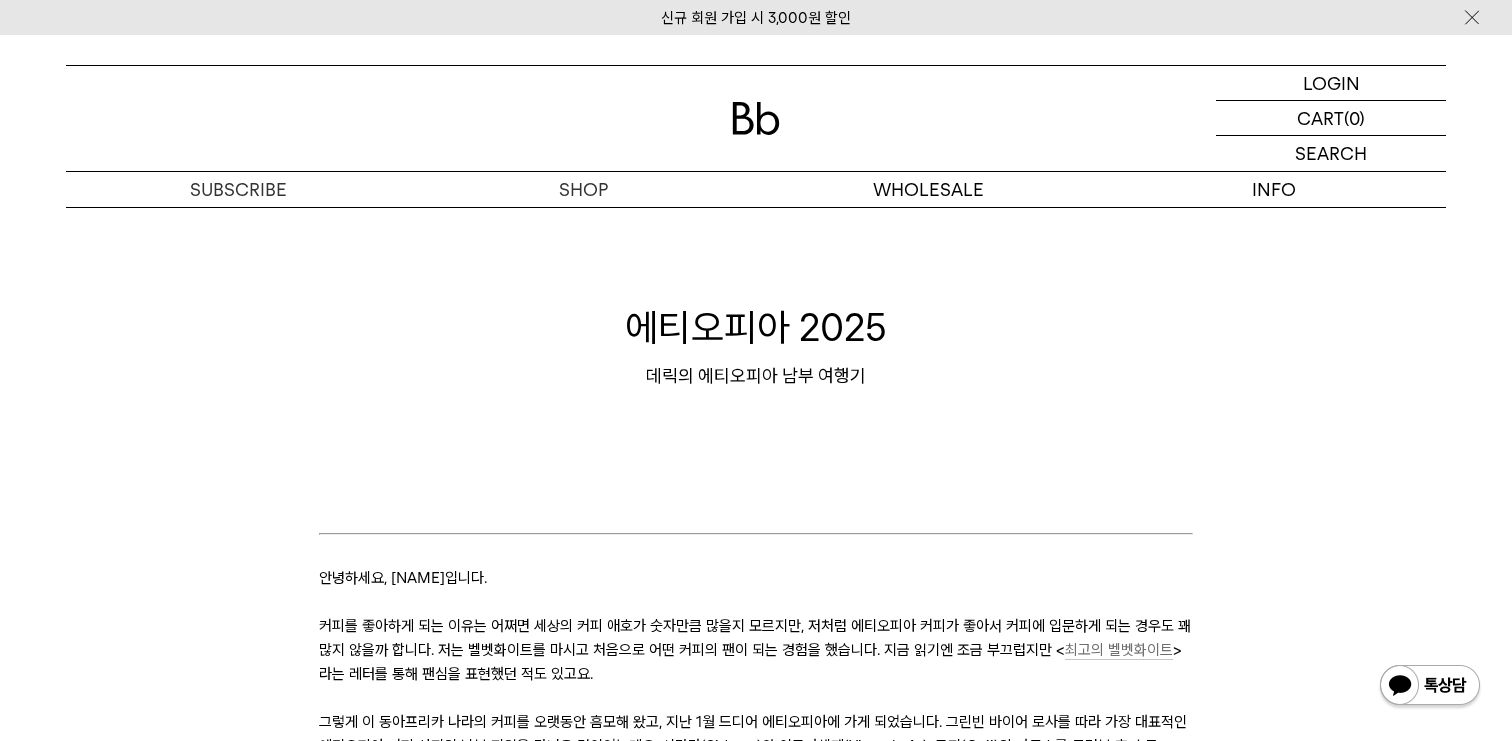 scroll, scrollTop: 0, scrollLeft: 0, axis: both 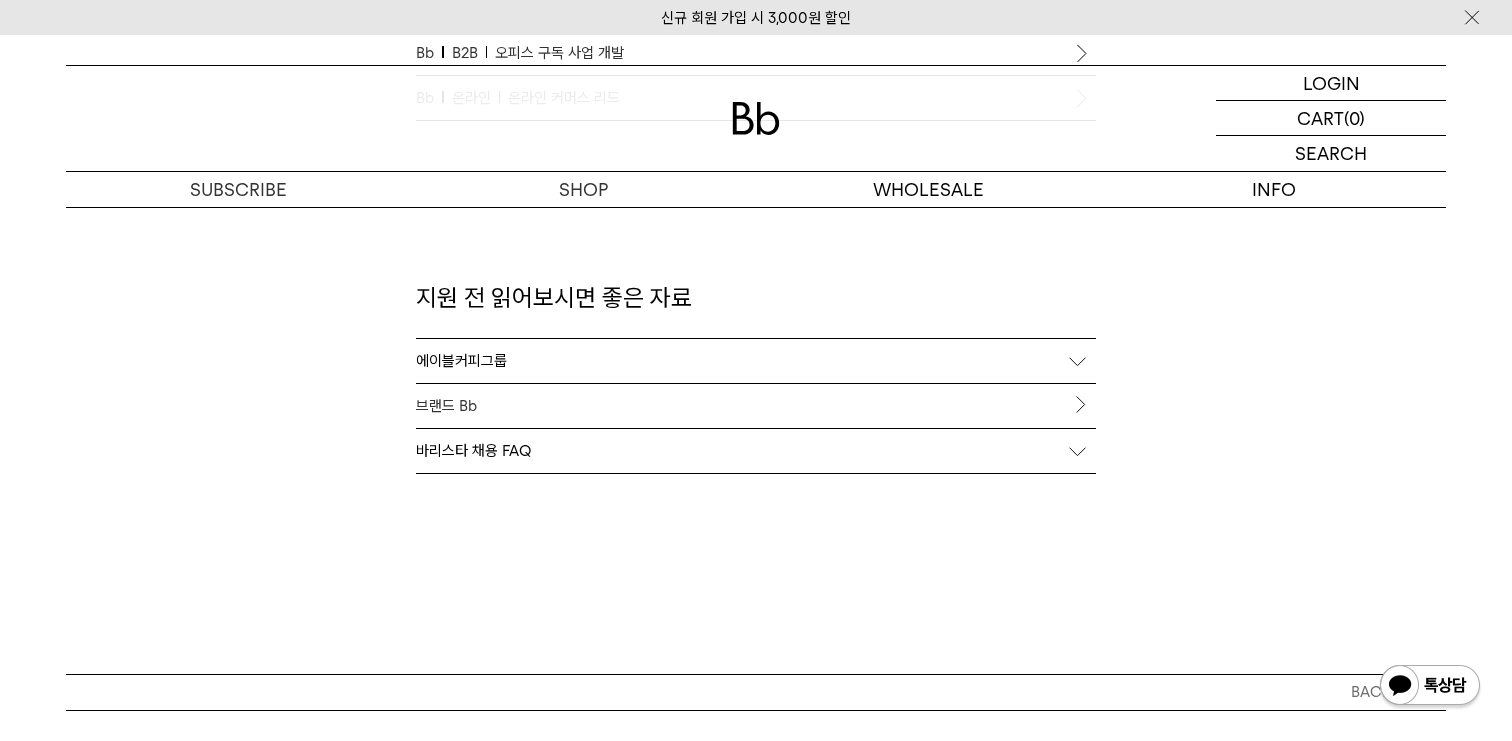 click on "에이블커피그룹" at bounding box center [756, 361] 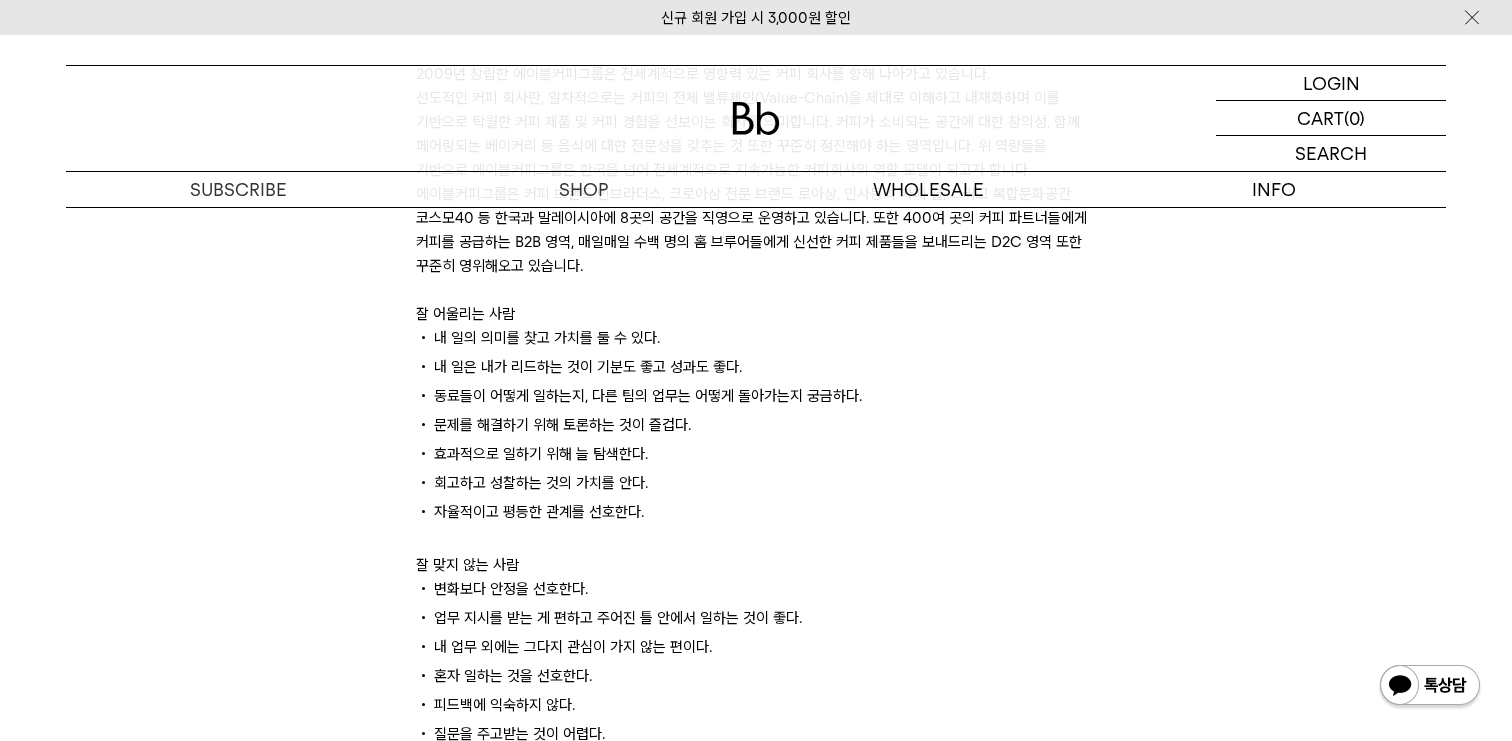scroll, scrollTop: 2429, scrollLeft: 0, axis: vertical 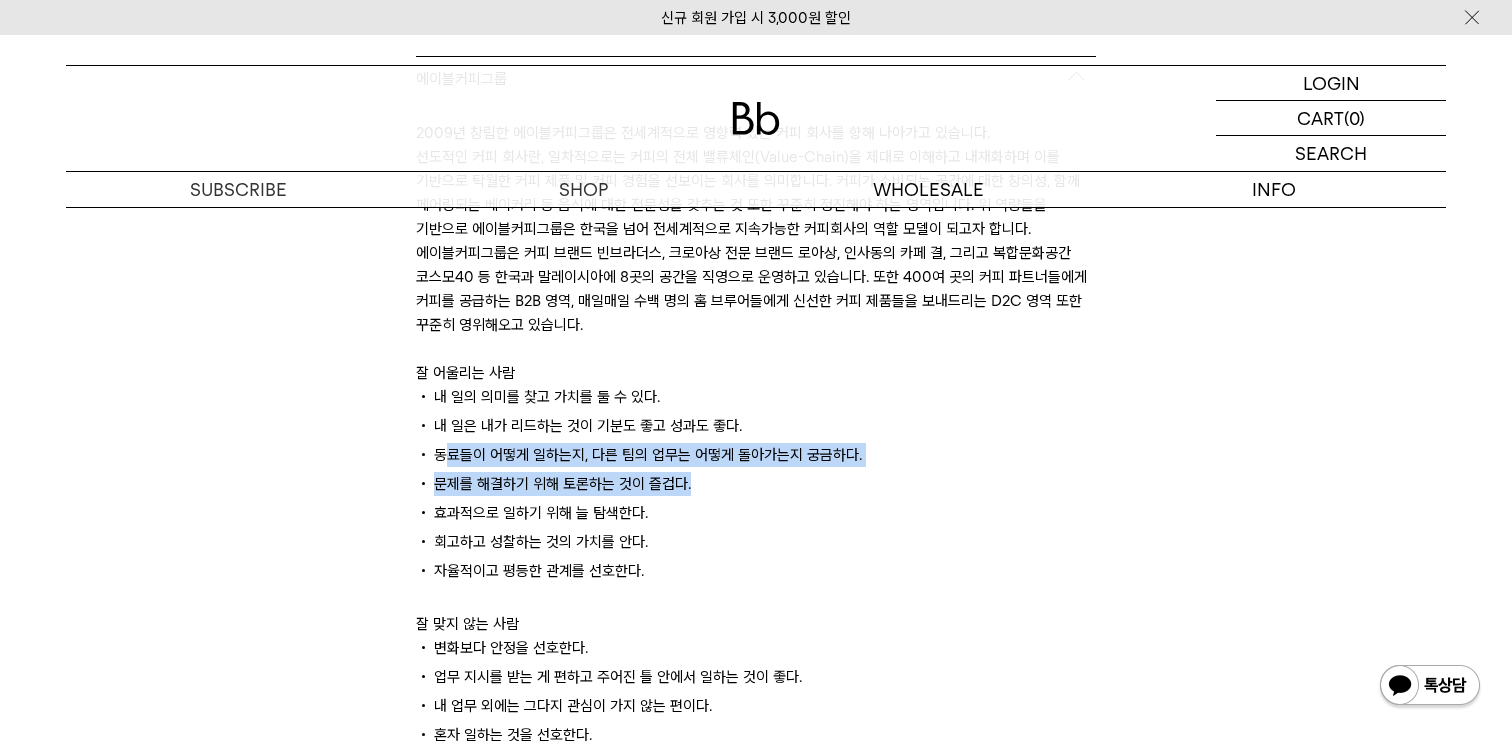 drag, startPoint x: 697, startPoint y: 486, endPoint x: 441, endPoint y: 461, distance: 257.2178 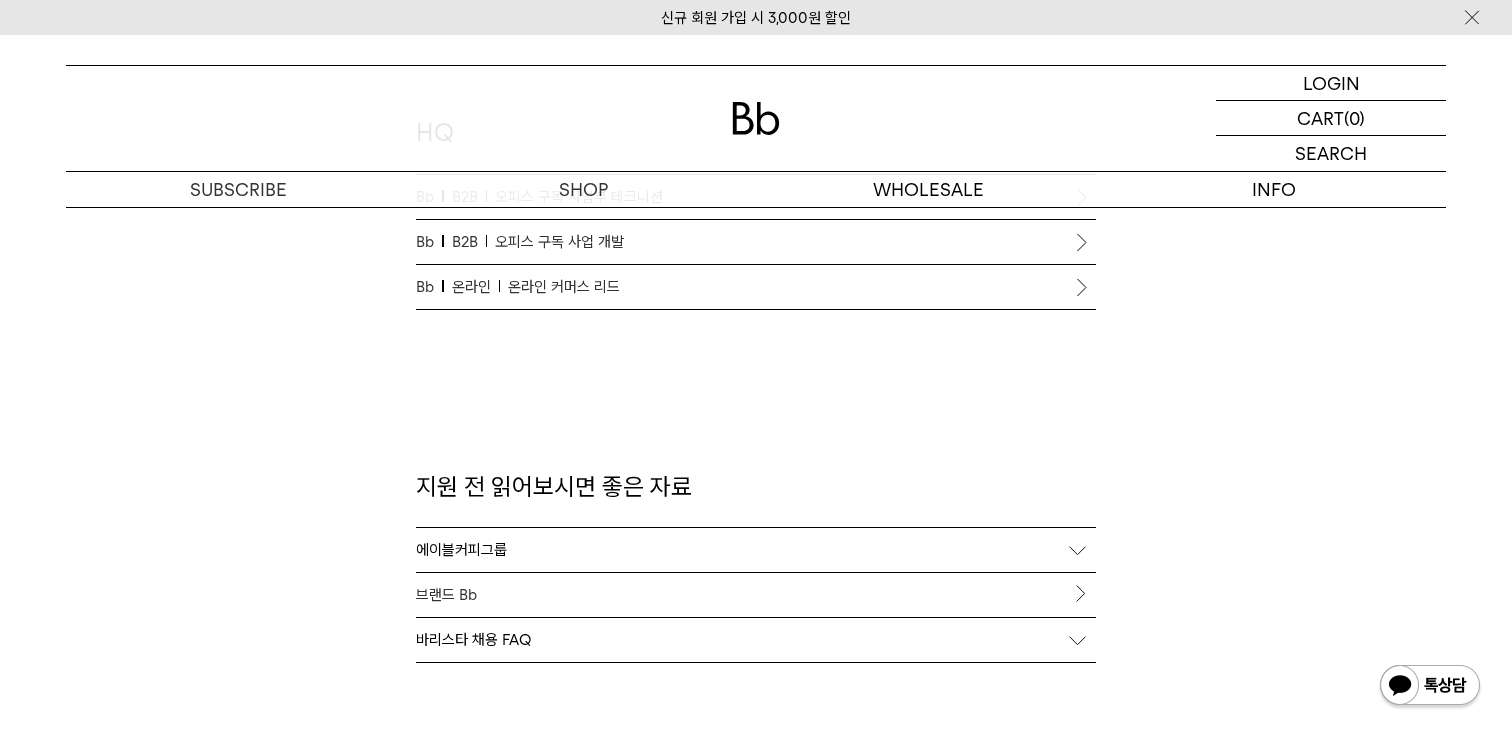 scroll, scrollTop: 1949, scrollLeft: 0, axis: vertical 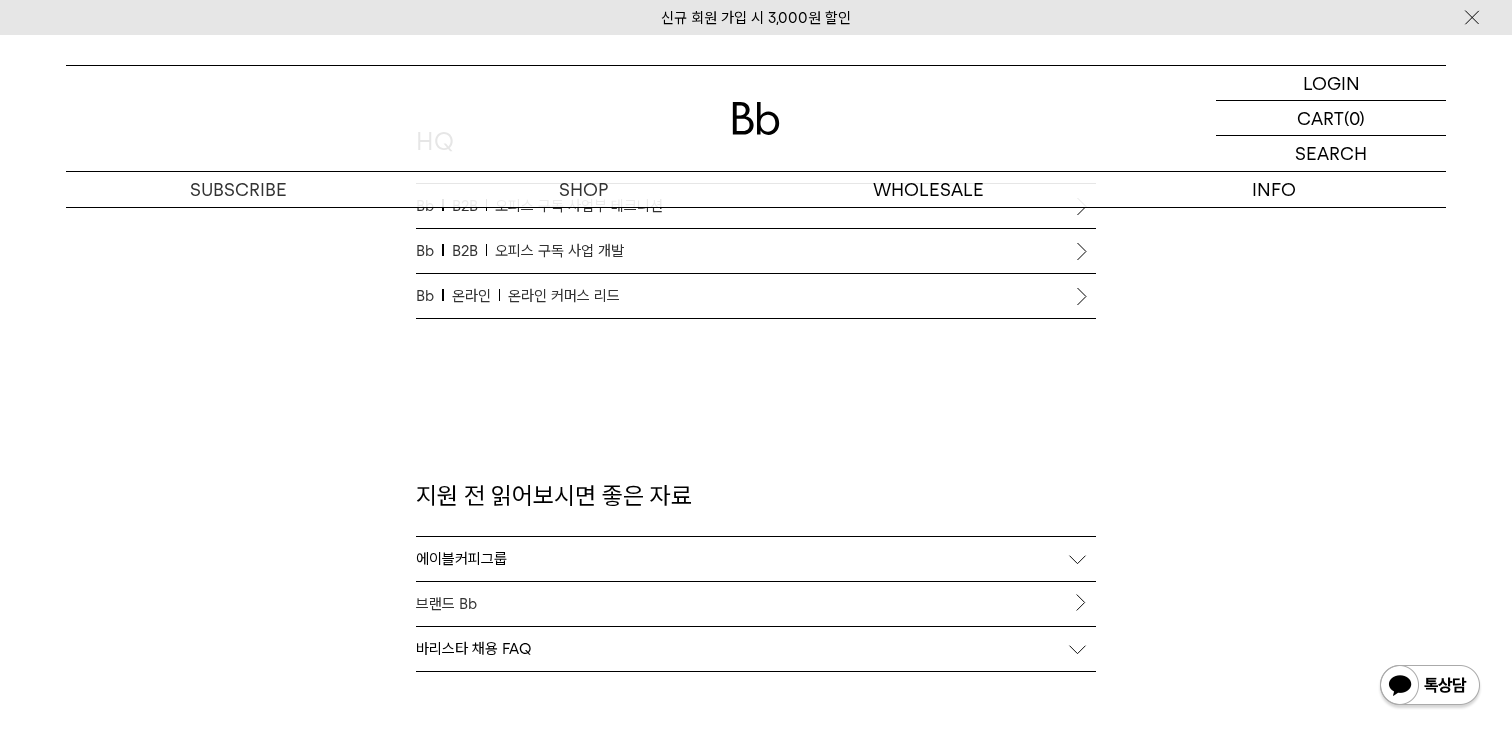 click on "에이블커피그룹" at bounding box center [756, 559] 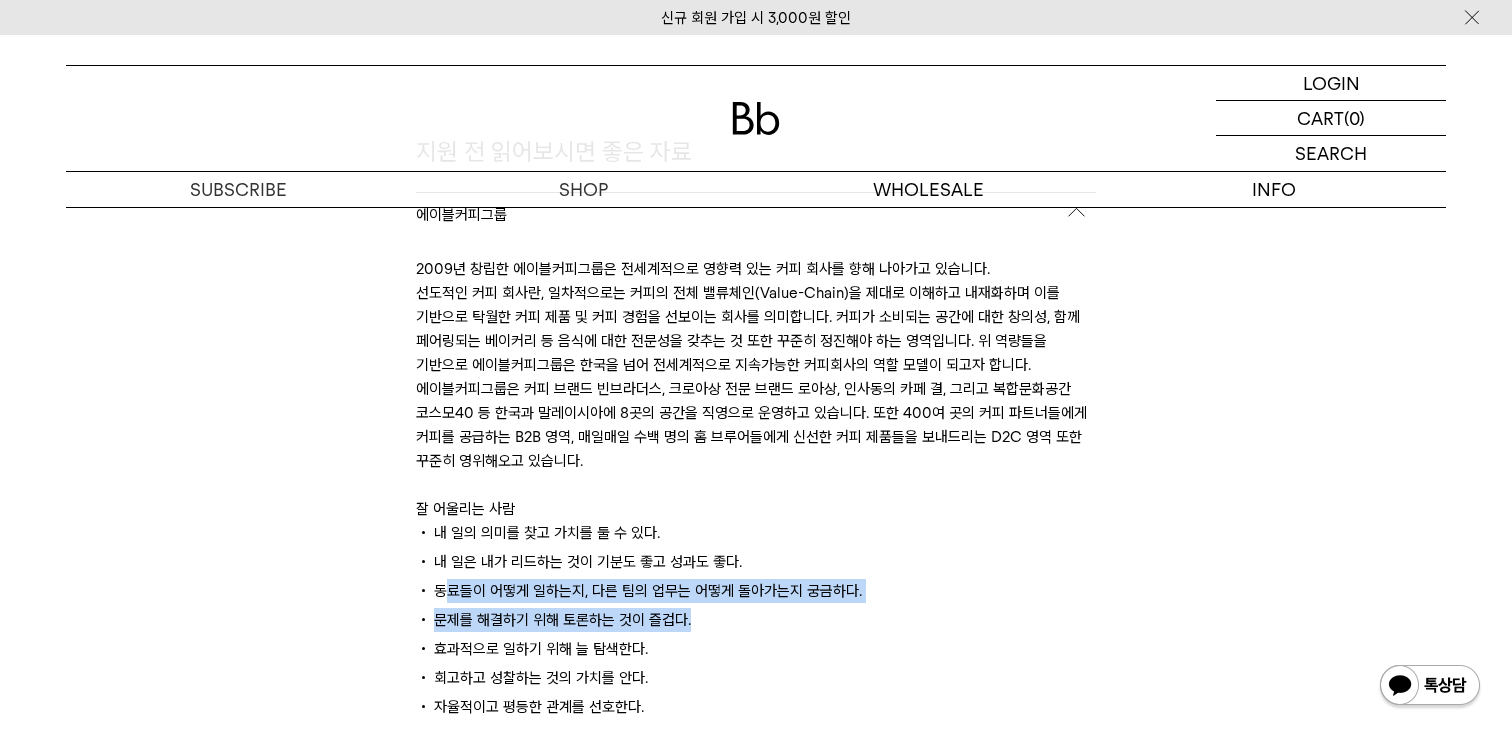 scroll, scrollTop: 2307, scrollLeft: 0, axis: vertical 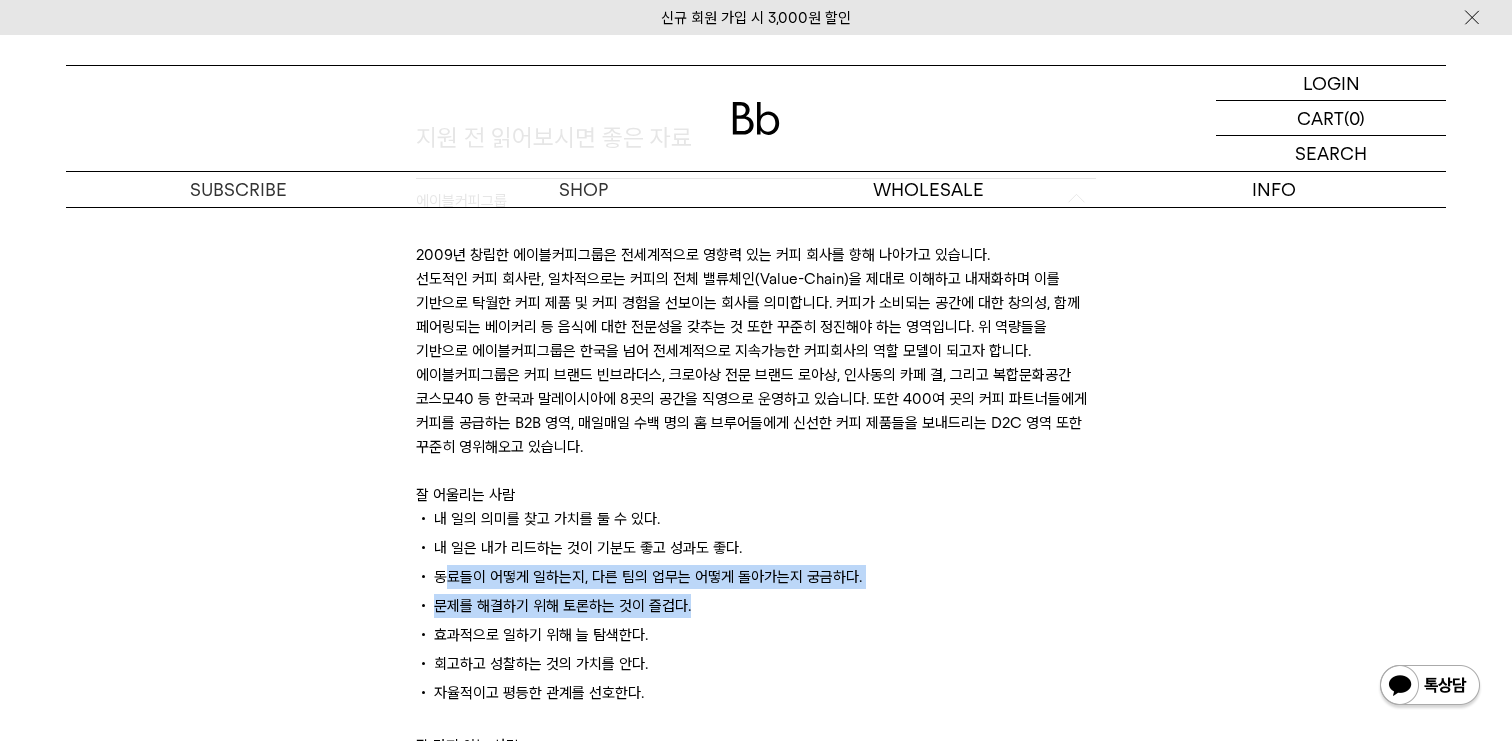 click on "동료들이 어떻게 일하는지, 다른 팀의 업무는 어떻게 돌아가는지 궁금하다." at bounding box center (756, 579) 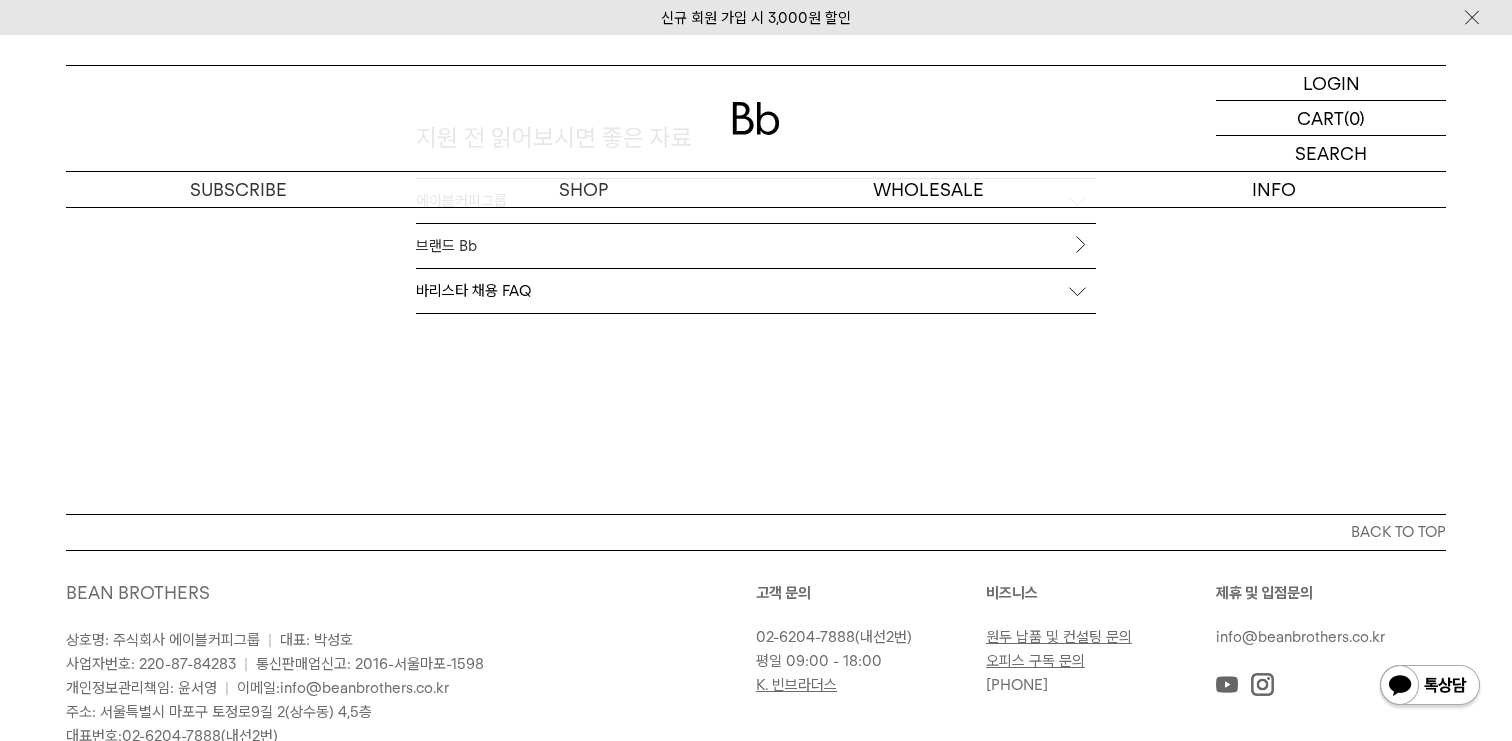 click on "JOIN THE GREAT
COFFEE COMMUNITY
Coffee-driven career
함께 탁월한 커피 커뮤니티를 만들어 나갈 분들을 기다립니다.
Bb
Bb 로스터리 로스터 채용(경력/신입)
Bb 바리스타 바리스타(R&D팀장)
Bb Bb Bb HQ" at bounding box center (756, -879) 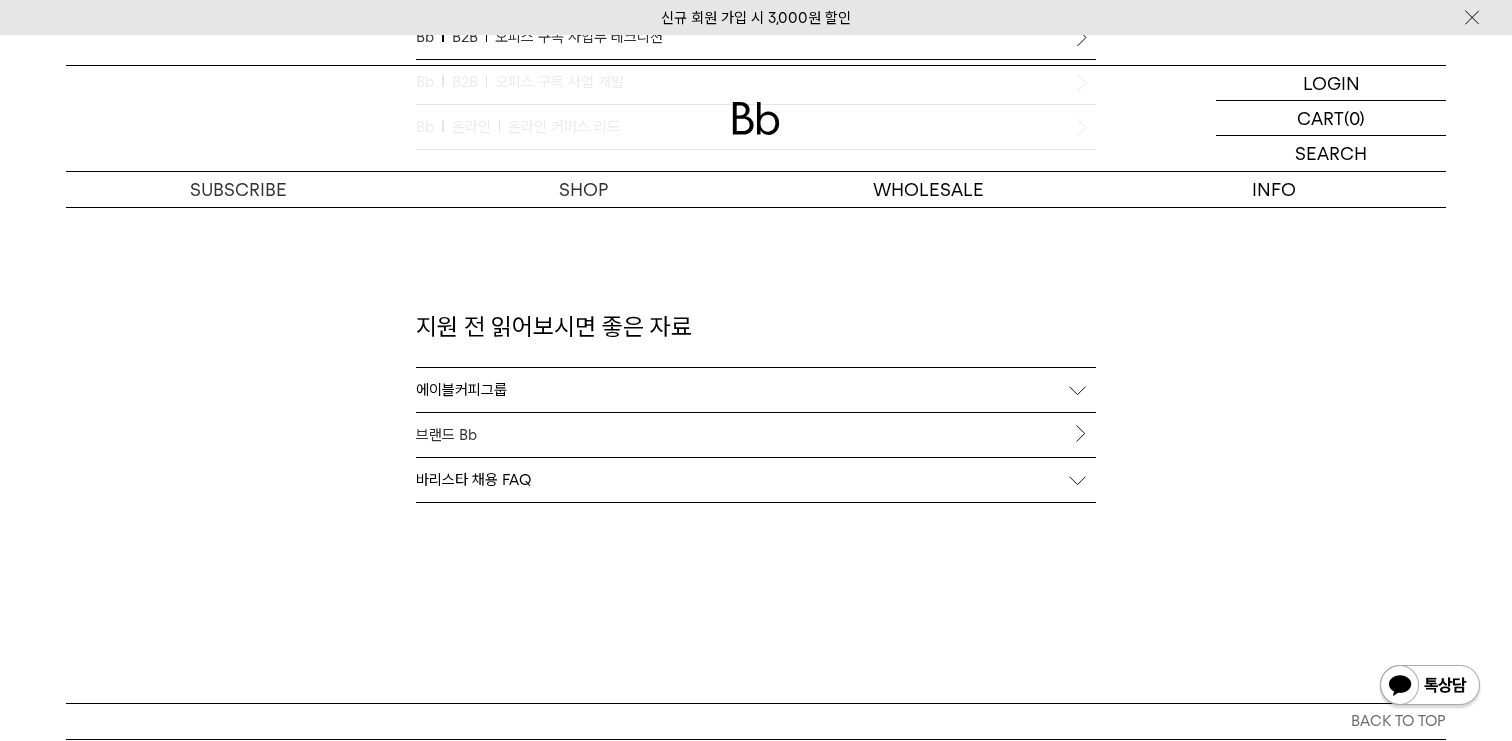 scroll, scrollTop: 2111, scrollLeft: 0, axis: vertical 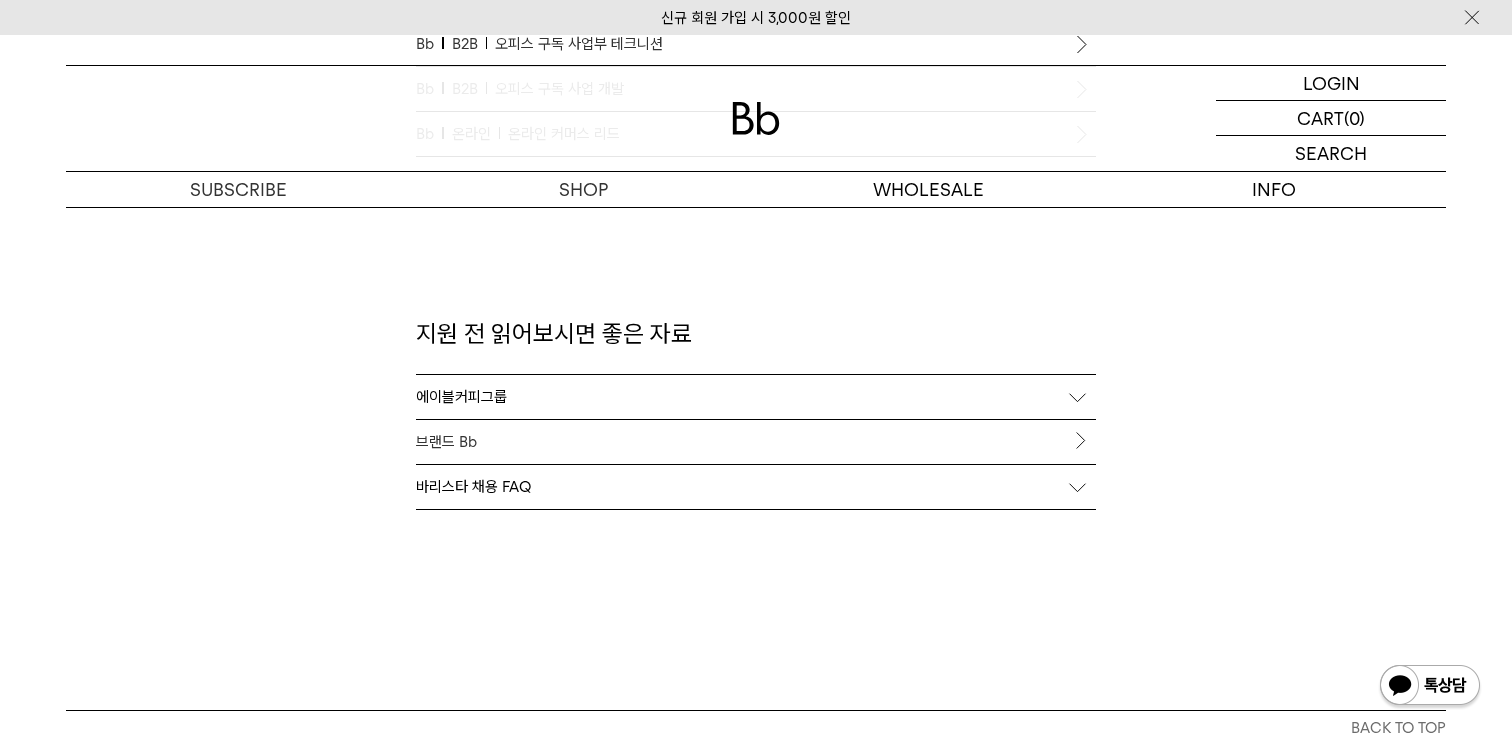 click on "에이블커피그룹" at bounding box center [756, 397] 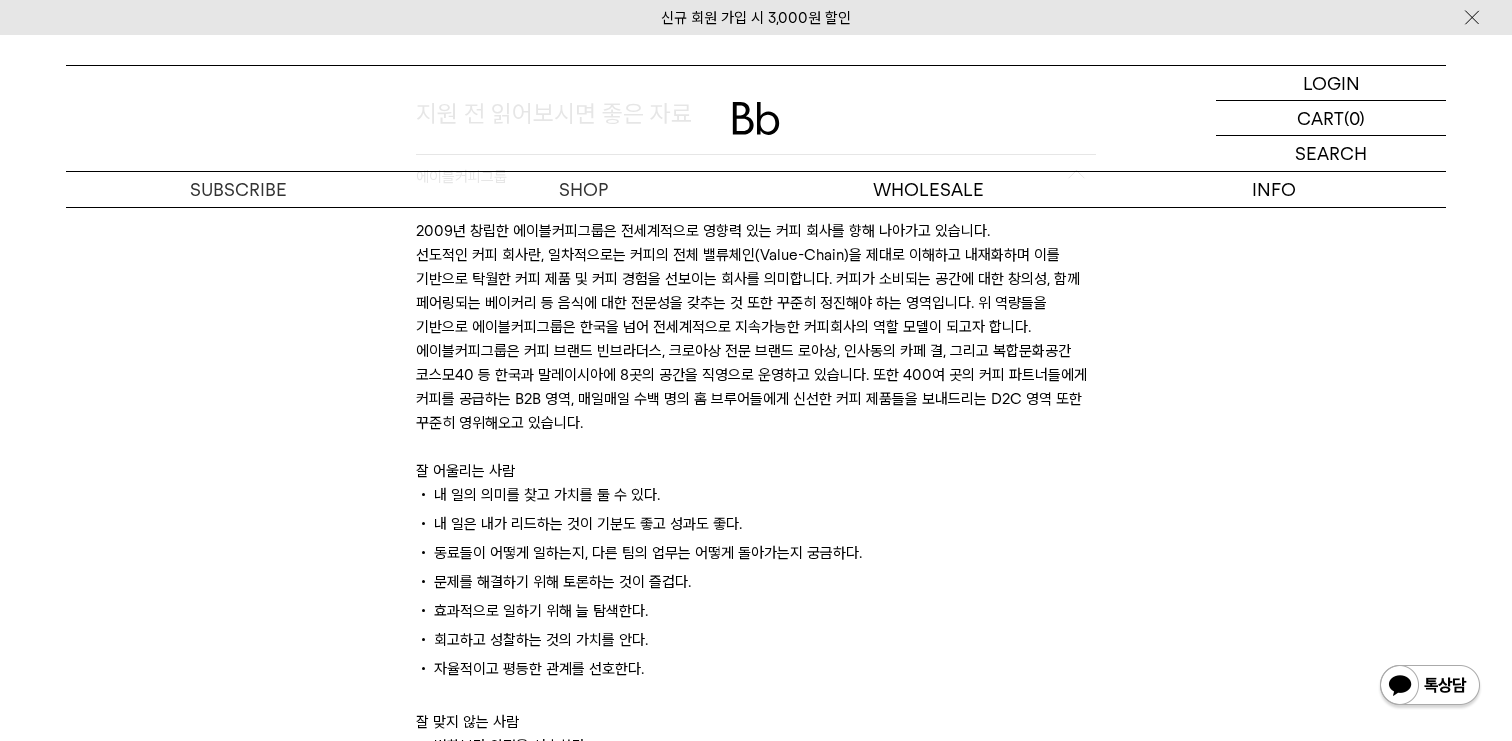 scroll, scrollTop: 2341, scrollLeft: 0, axis: vertical 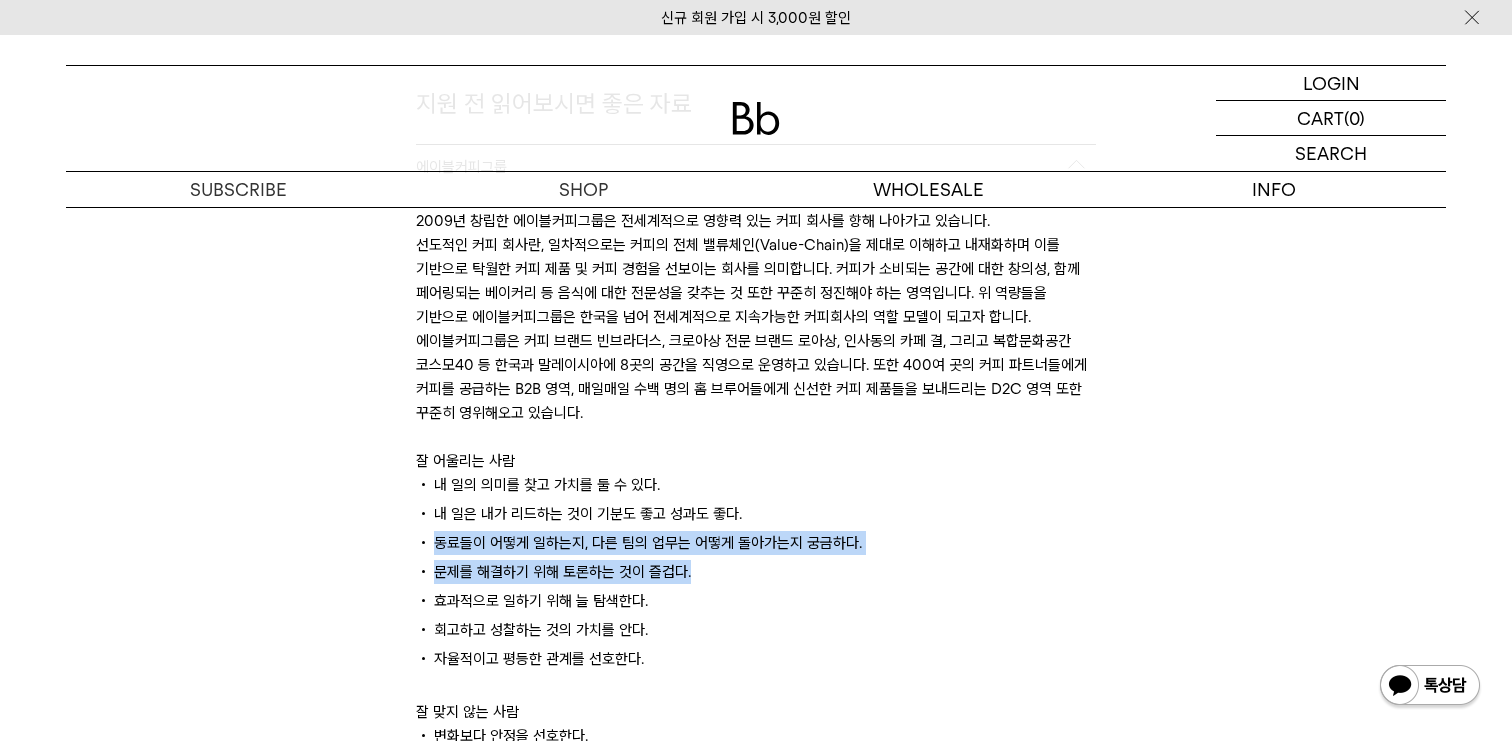 drag, startPoint x: 693, startPoint y: 571, endPoint x: 438, endPoint y: 543, distance: 256.53265 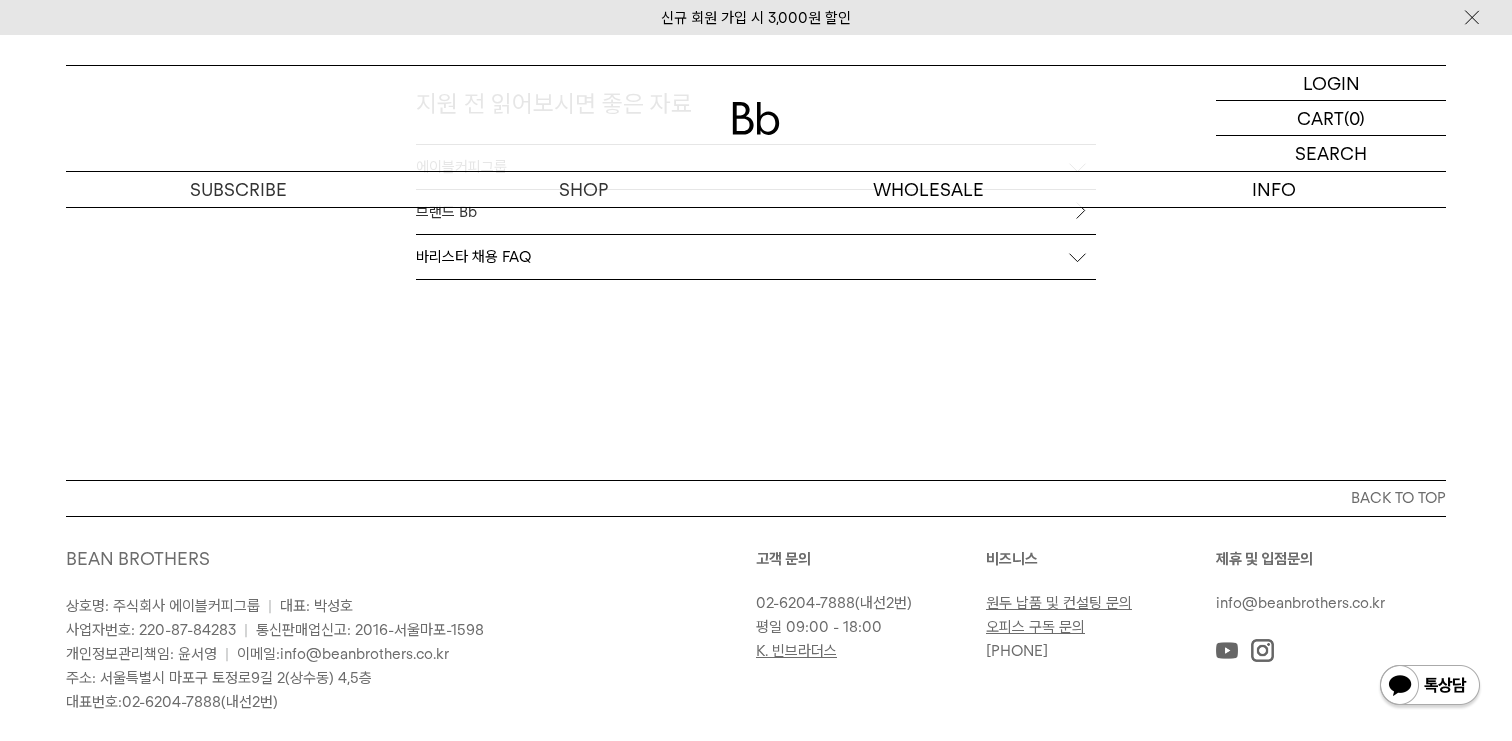 copy on "동료들이 어떻게 일하는지, 다른 팀의 업무는 어떻게 돌아가는지 궁금하다.
문제를 해결하기 위해 토론하는 것이 즐겁다." 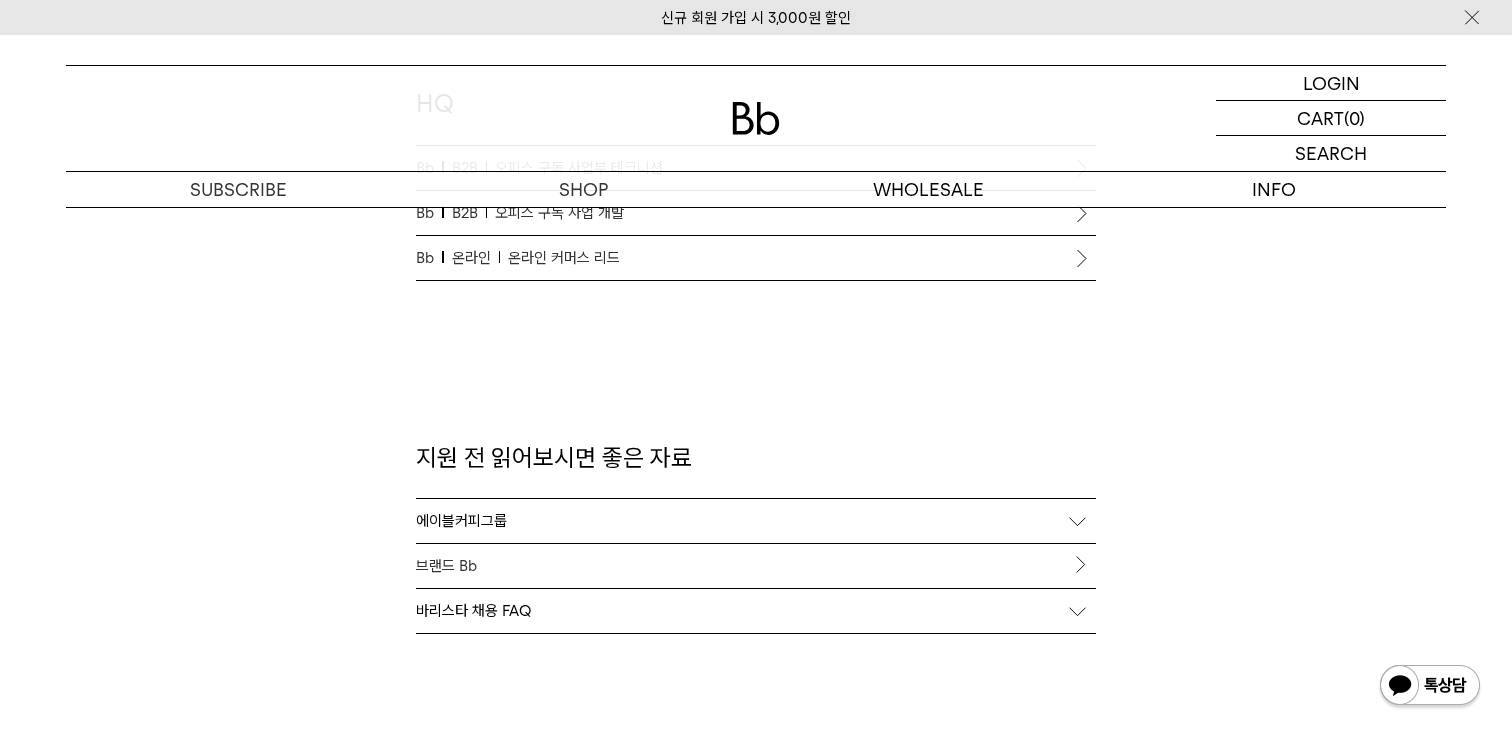 click on "에이블커피그룹" at bounding box center (756, 521) 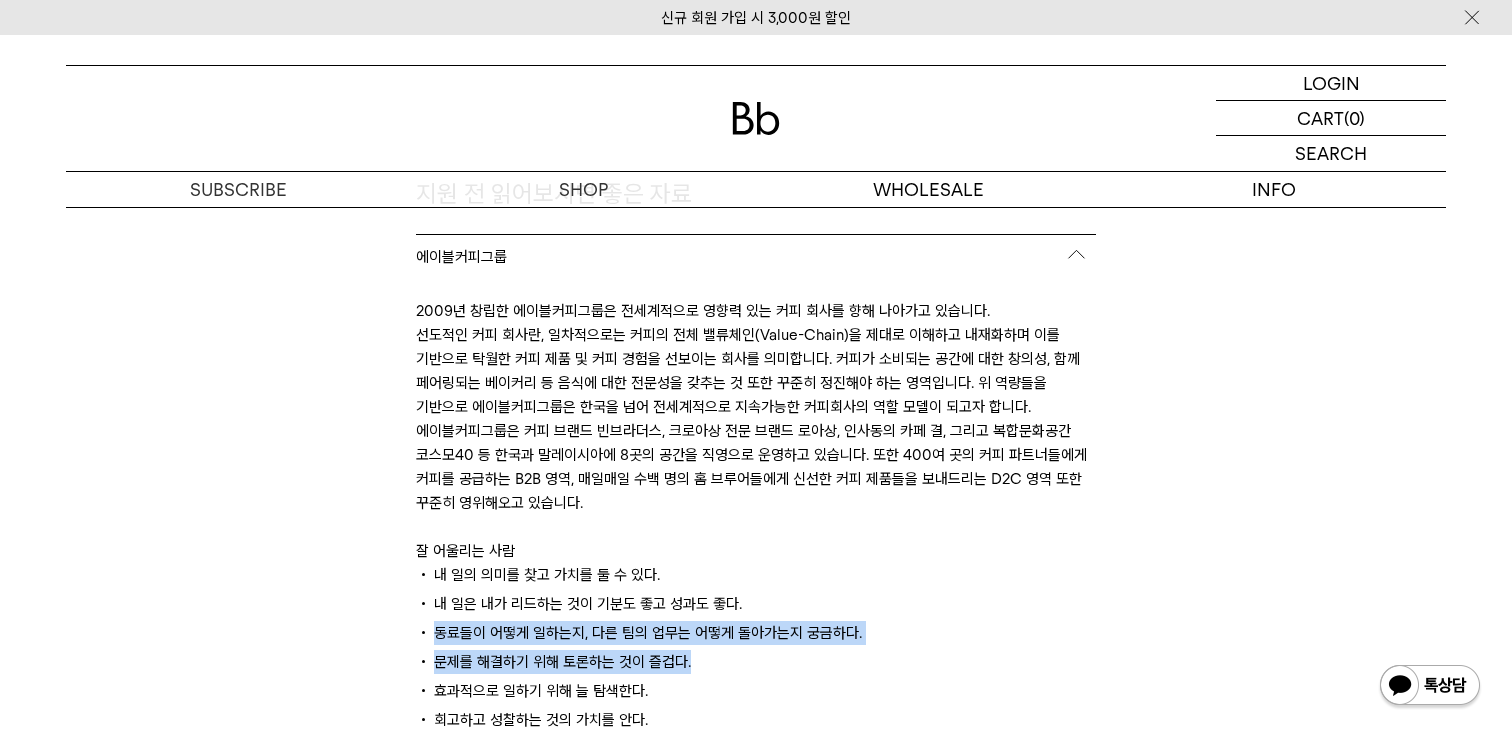 scroll, scrollTop: 2285, scrollLeft: 0, axis: vertical 